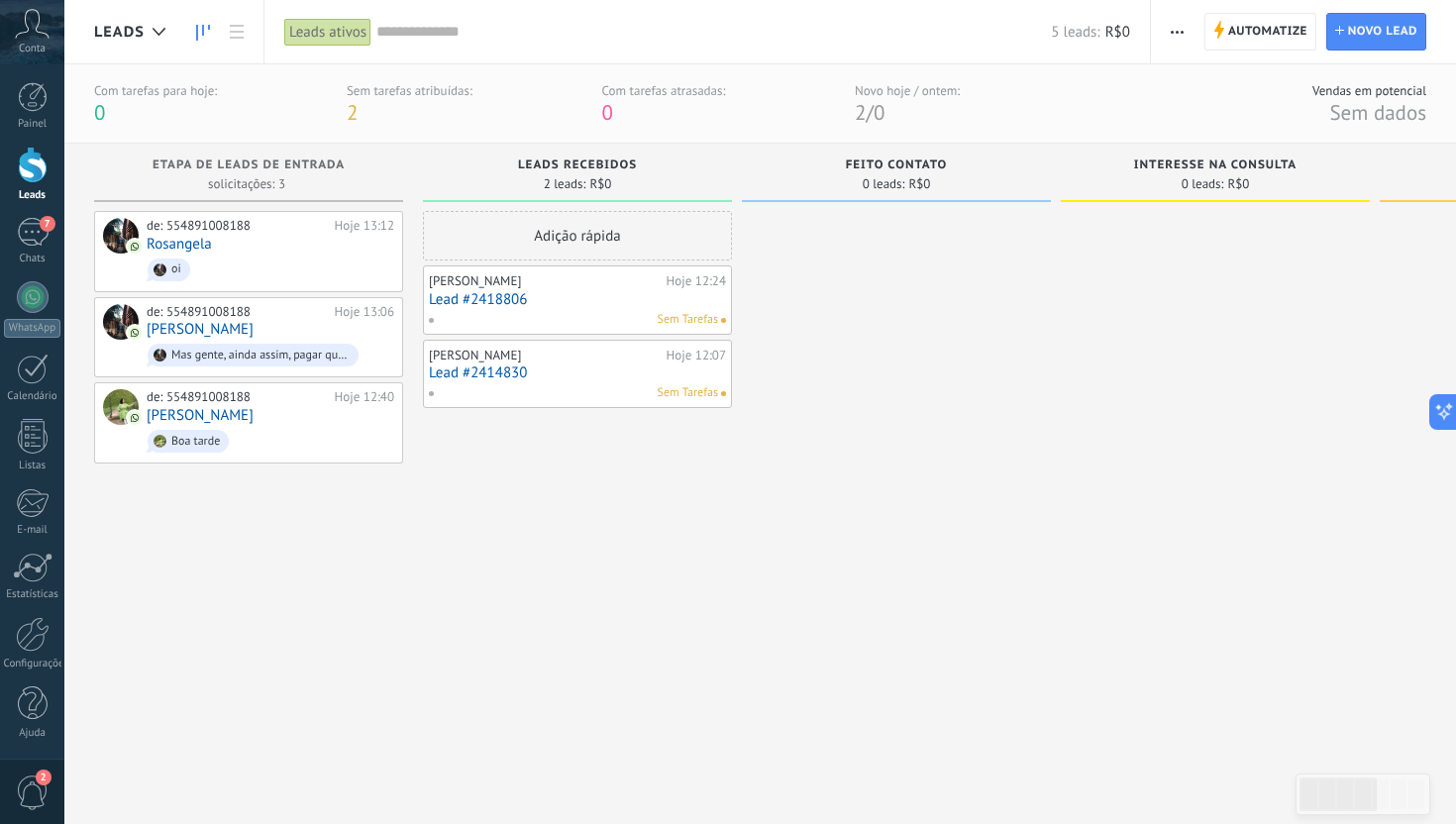 scroll, scrollTop: 0, scrollLeft: 0, axis: both 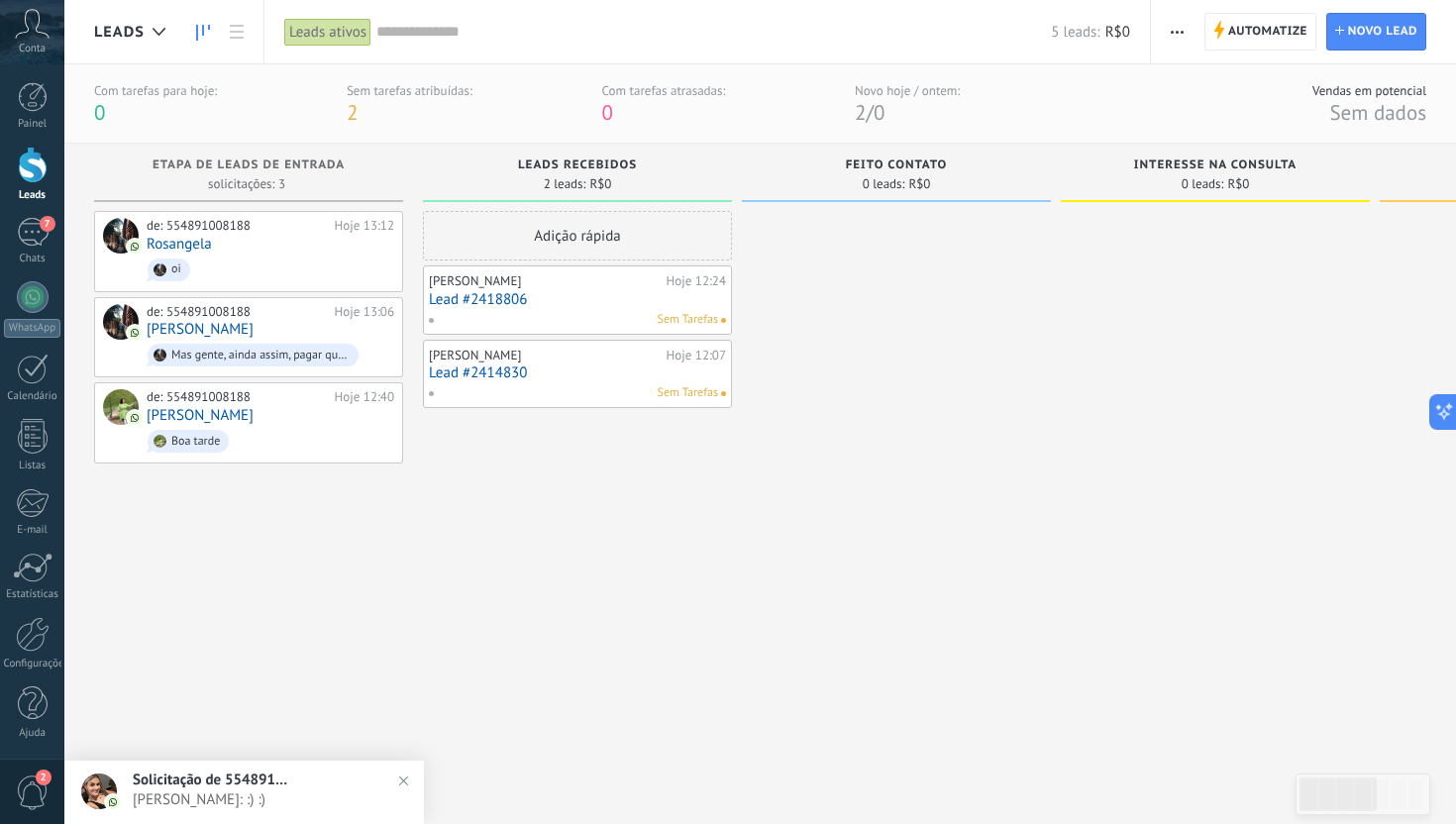click on "Solicitação de 554891008188" at bounding box center (212, 779) 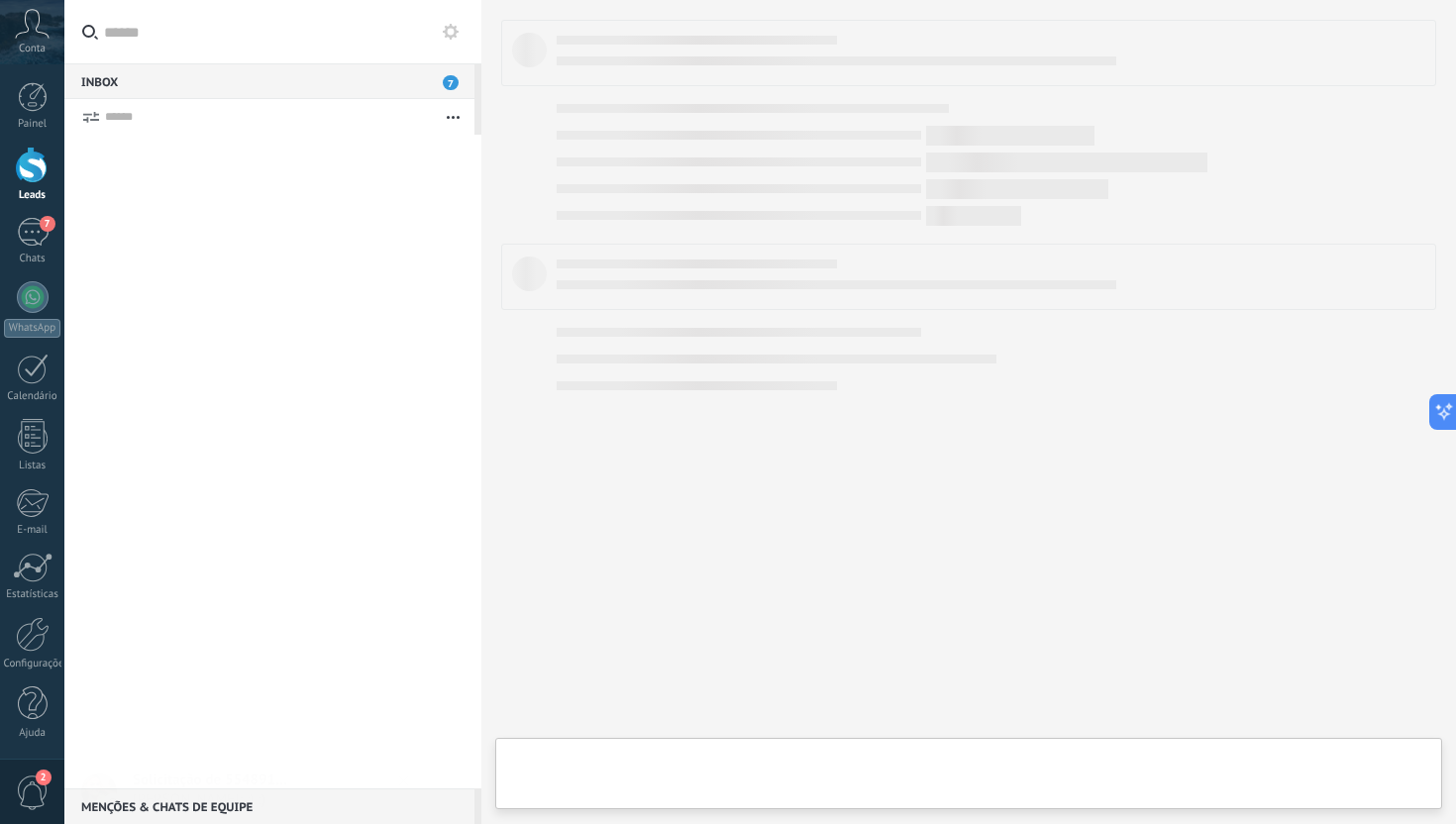 type on "**********" 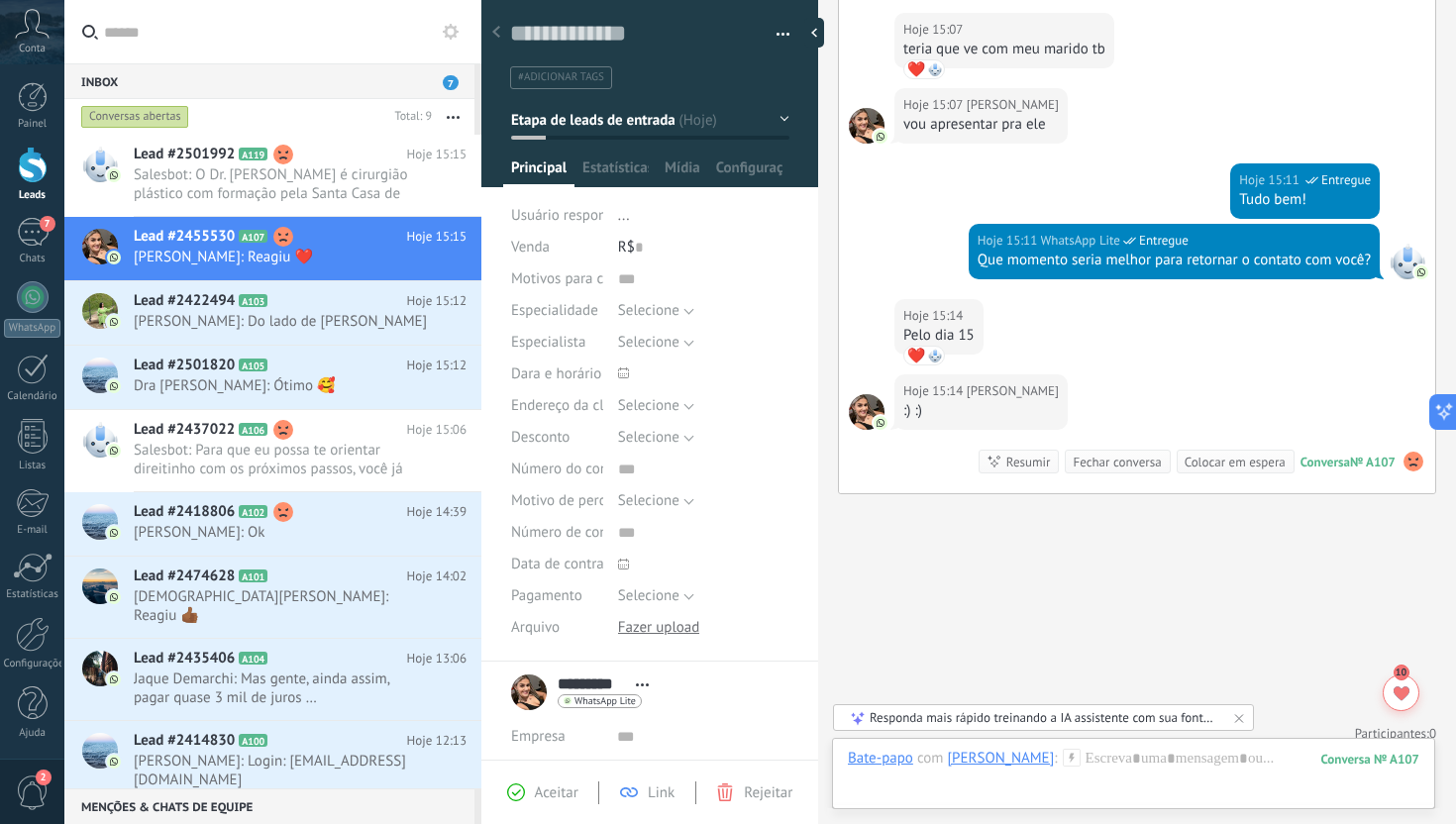 scroll, scrollTop: 751, scrollLeft: 0, axis: vertical 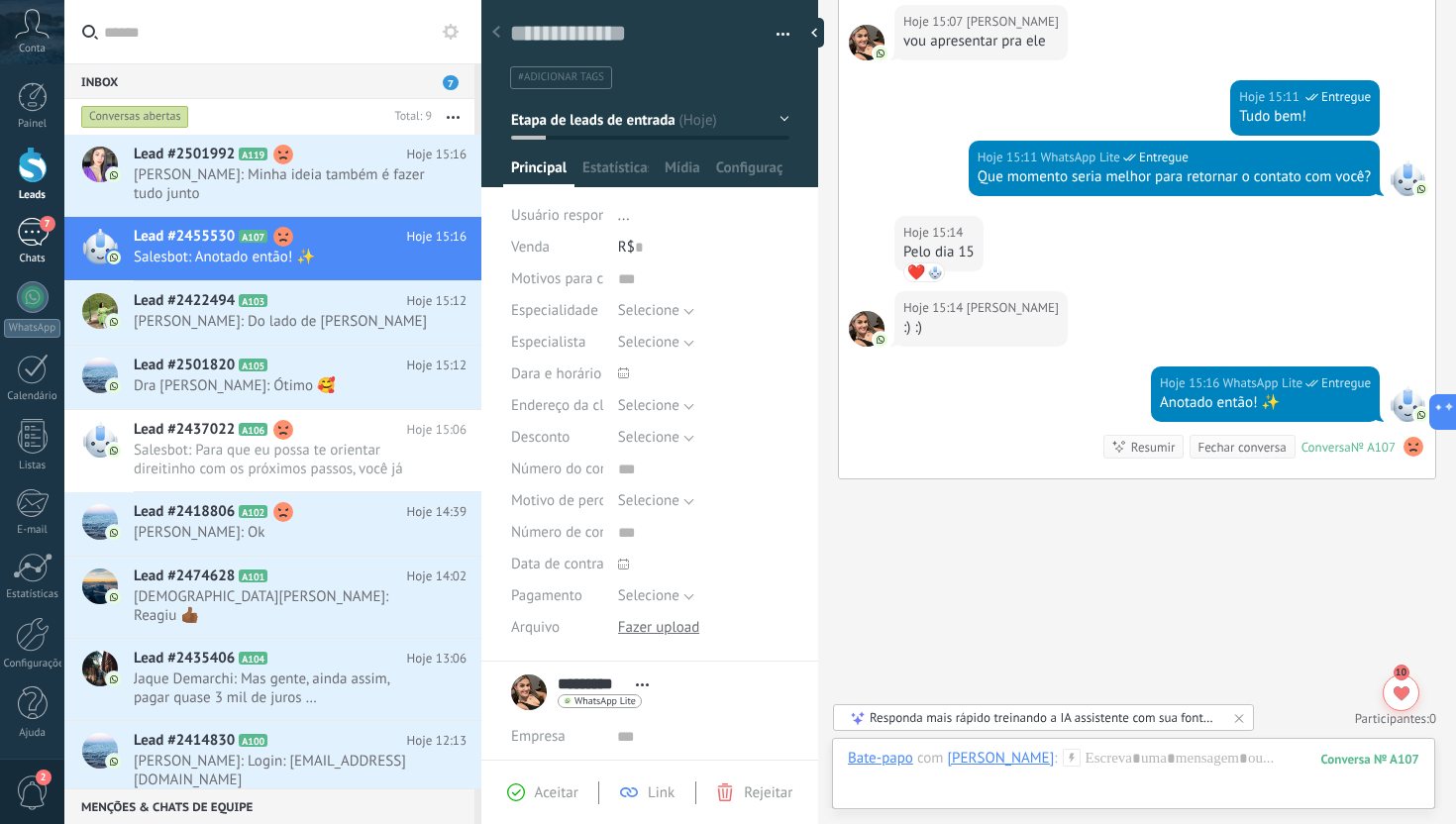 click on "7" at bounding box center [33, 232] 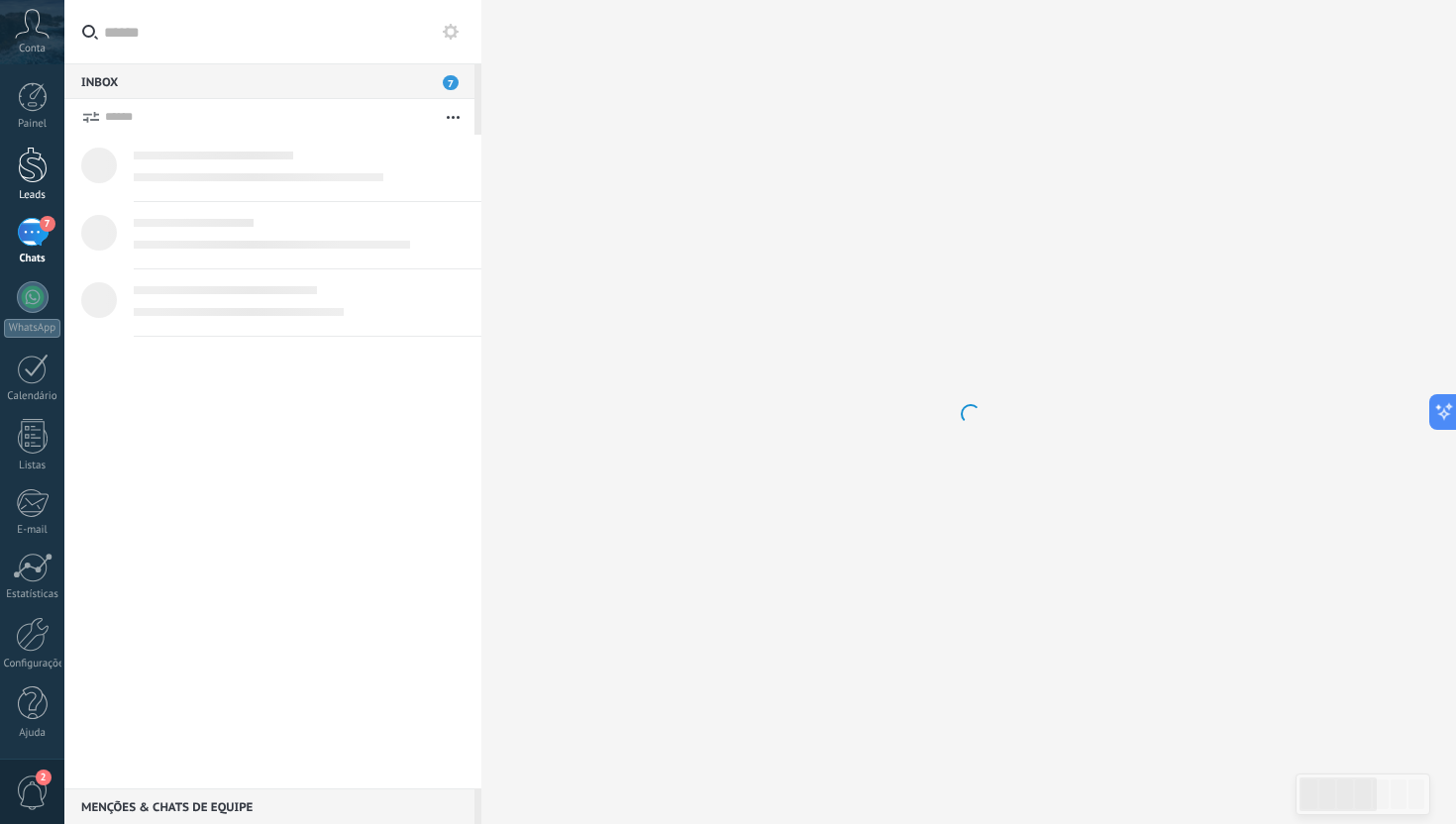 click at bounding box center (33, 164) 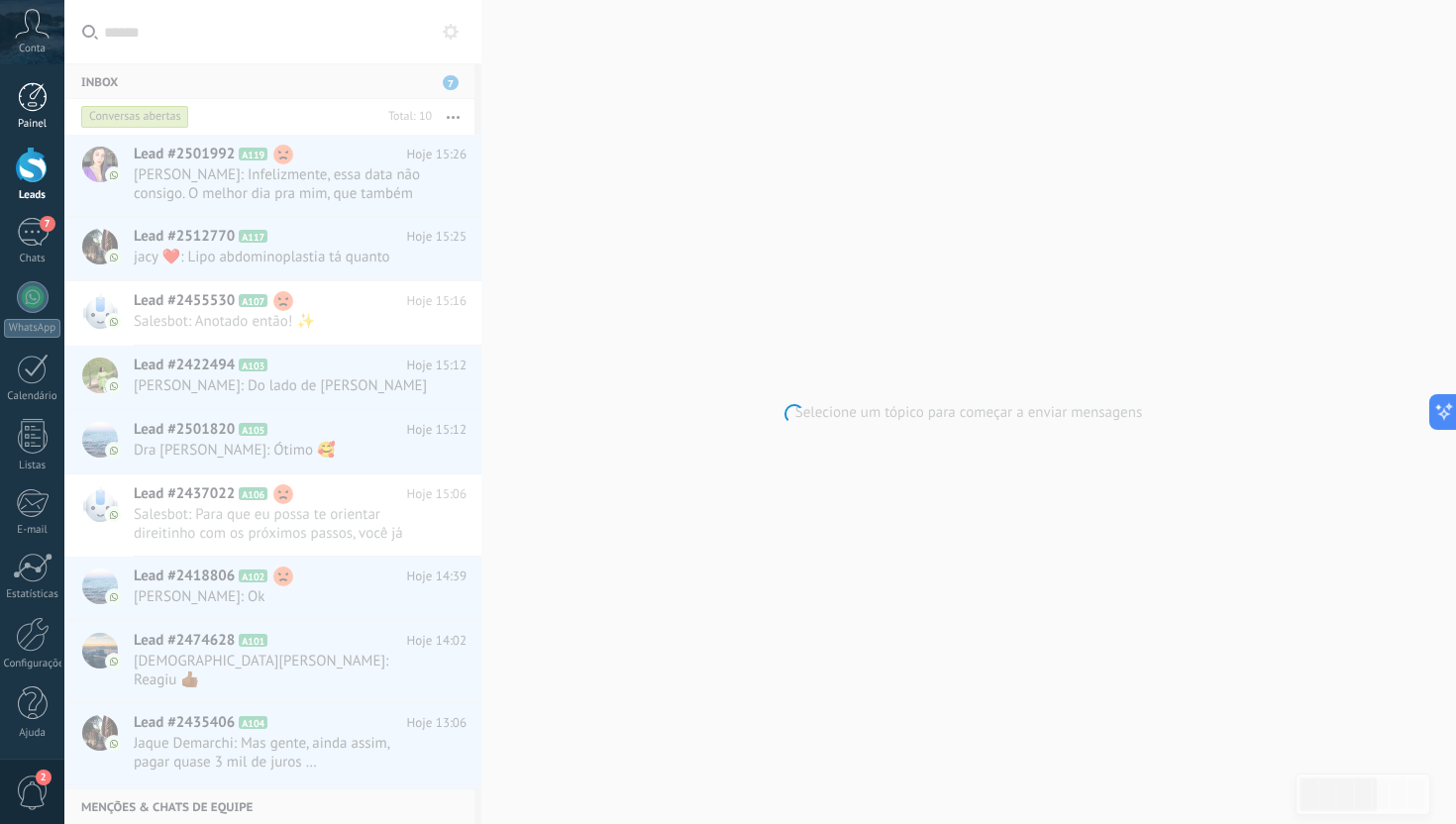 click at bounding box center [33, 97] 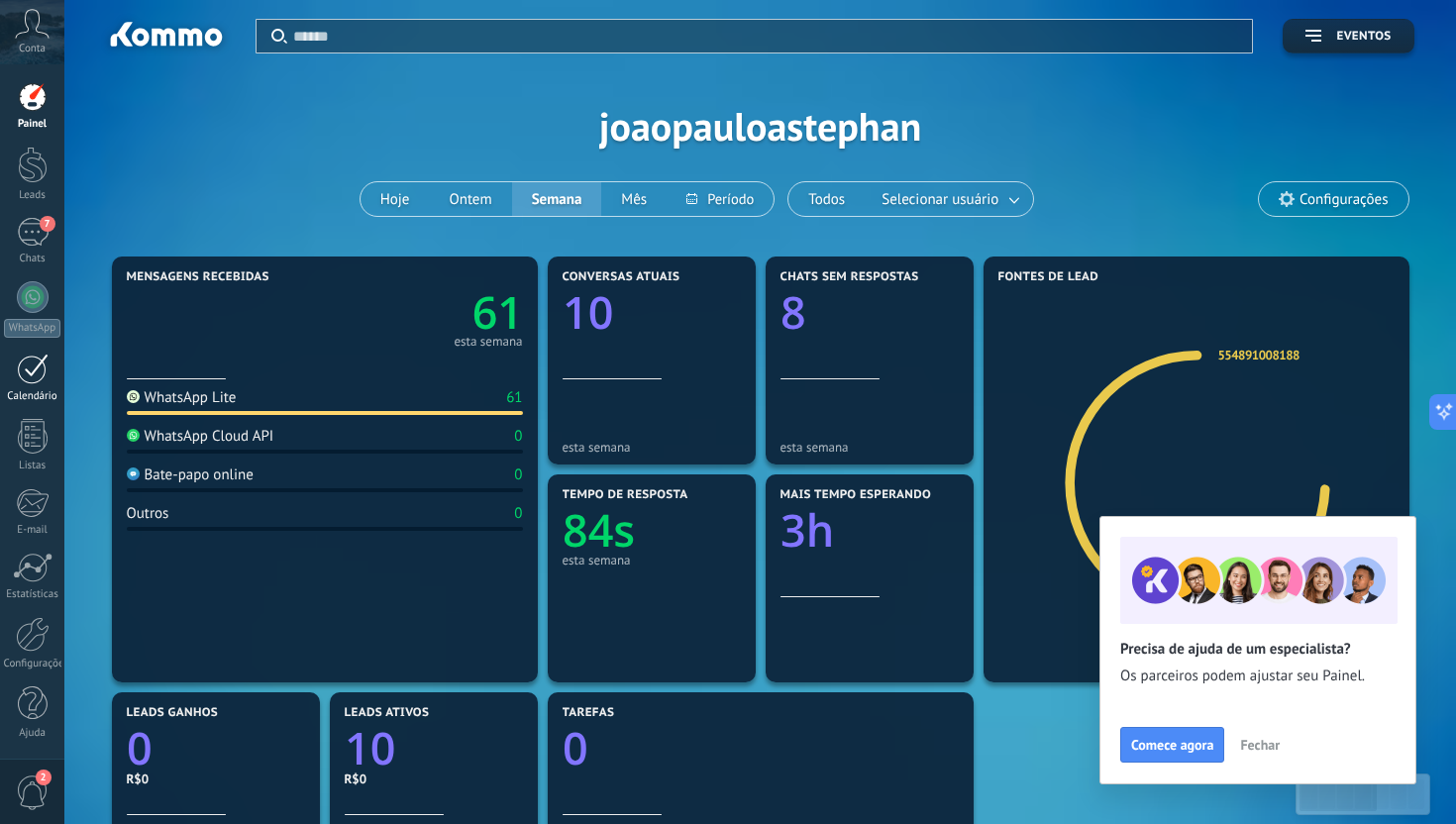 click at bounding box center (33, 368) 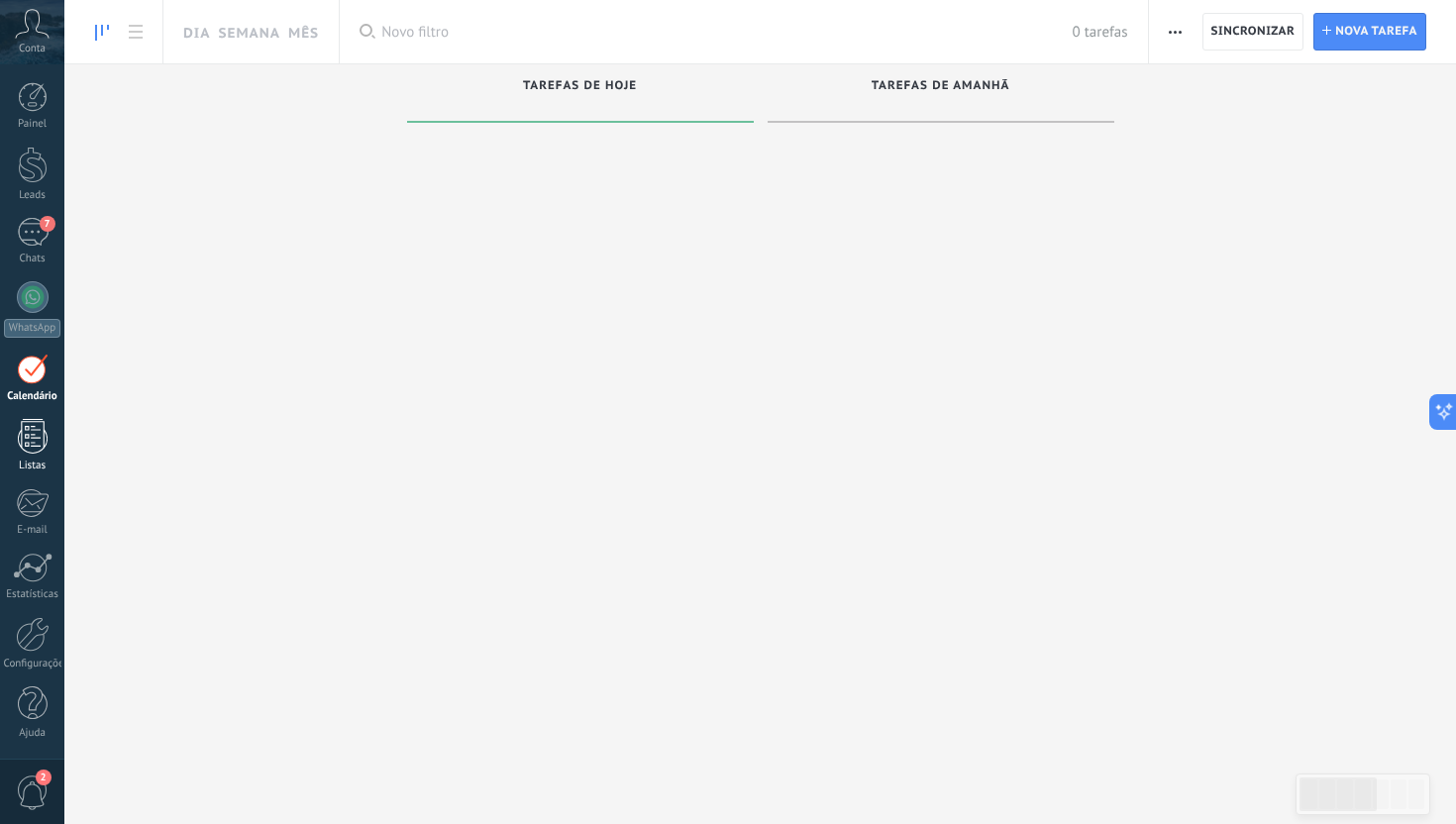 click at bounding box center [33, 436] 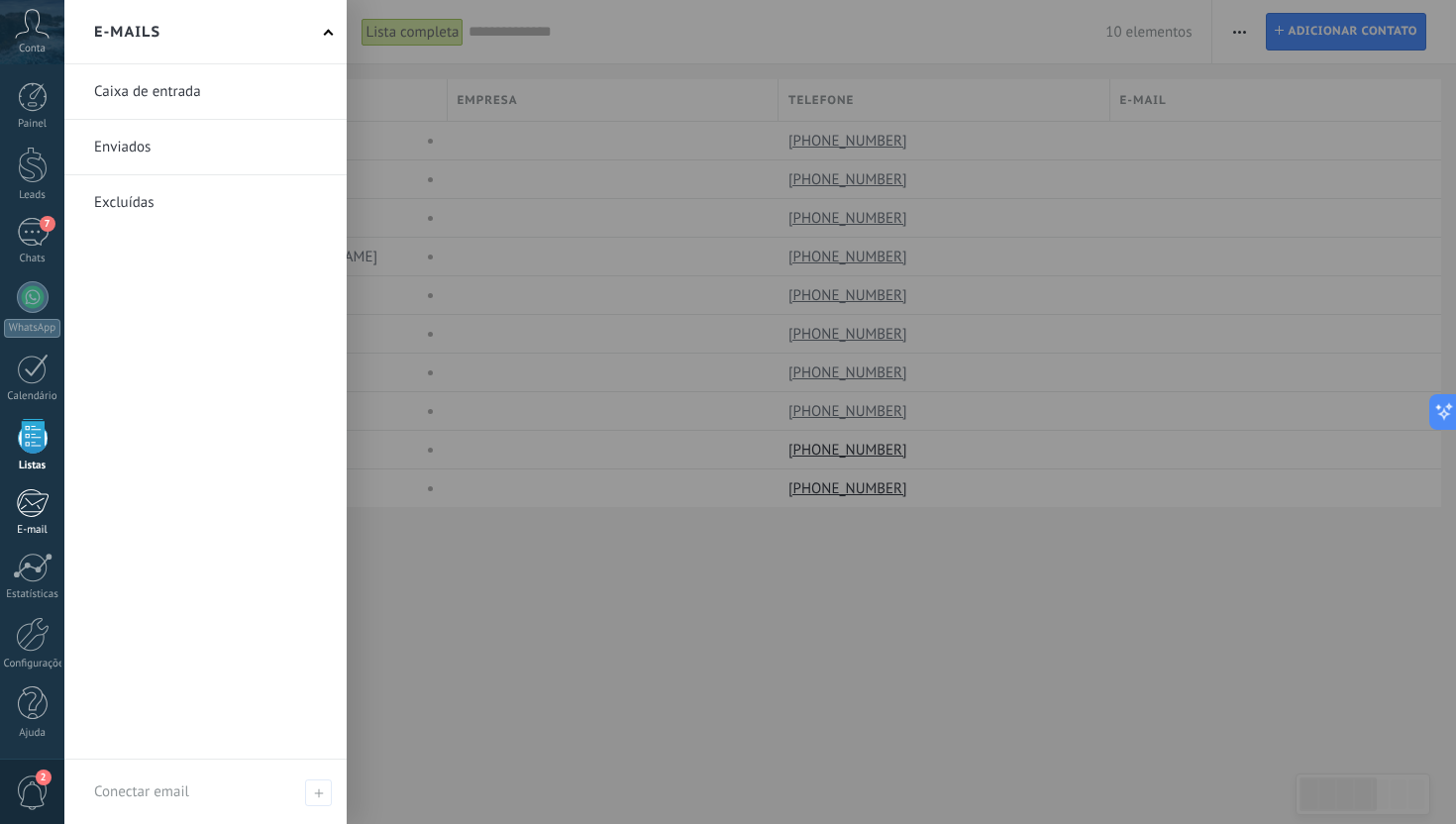 click at bounding box center [32, 503] 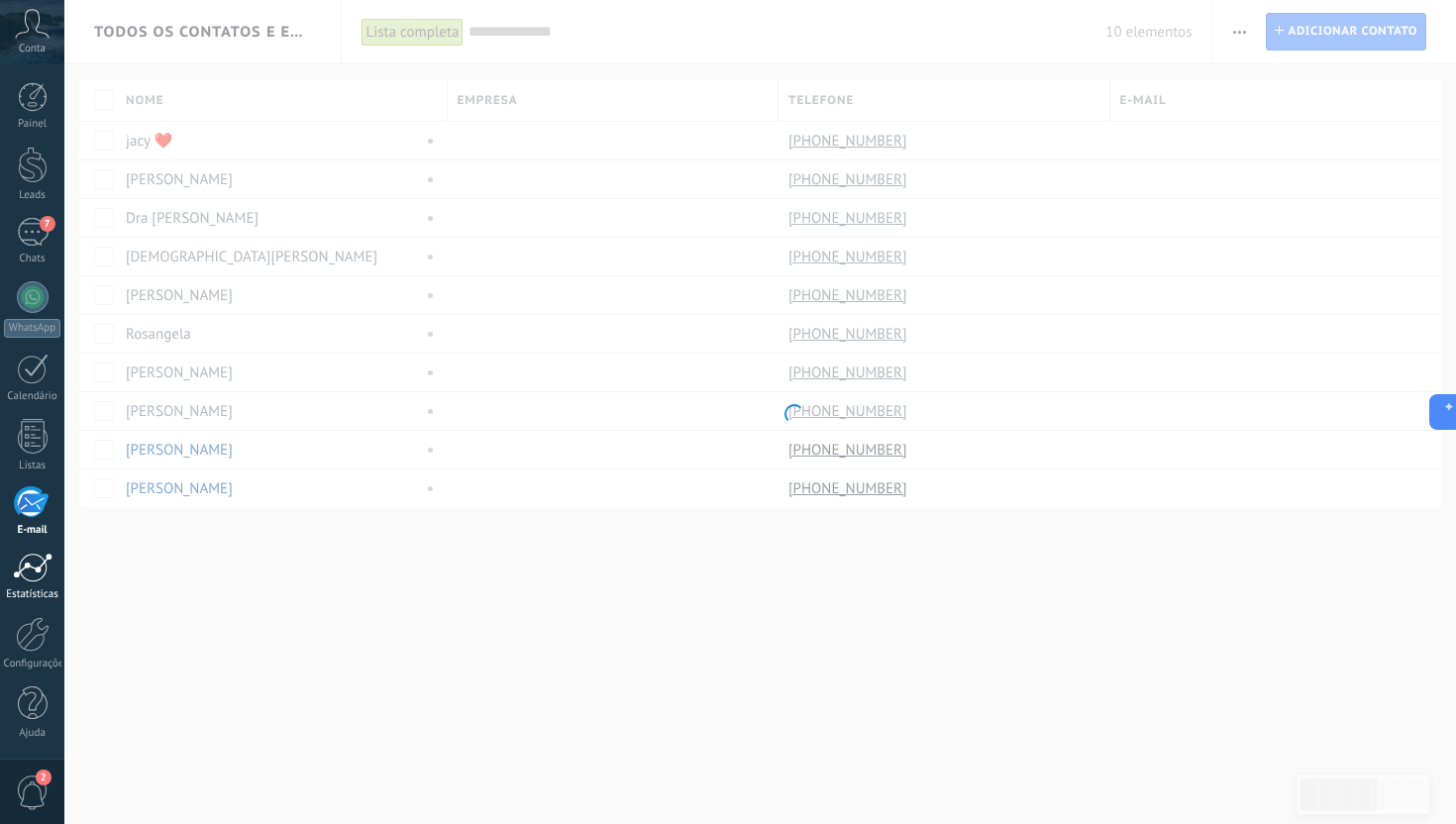 click at bounding box center [33, 567] 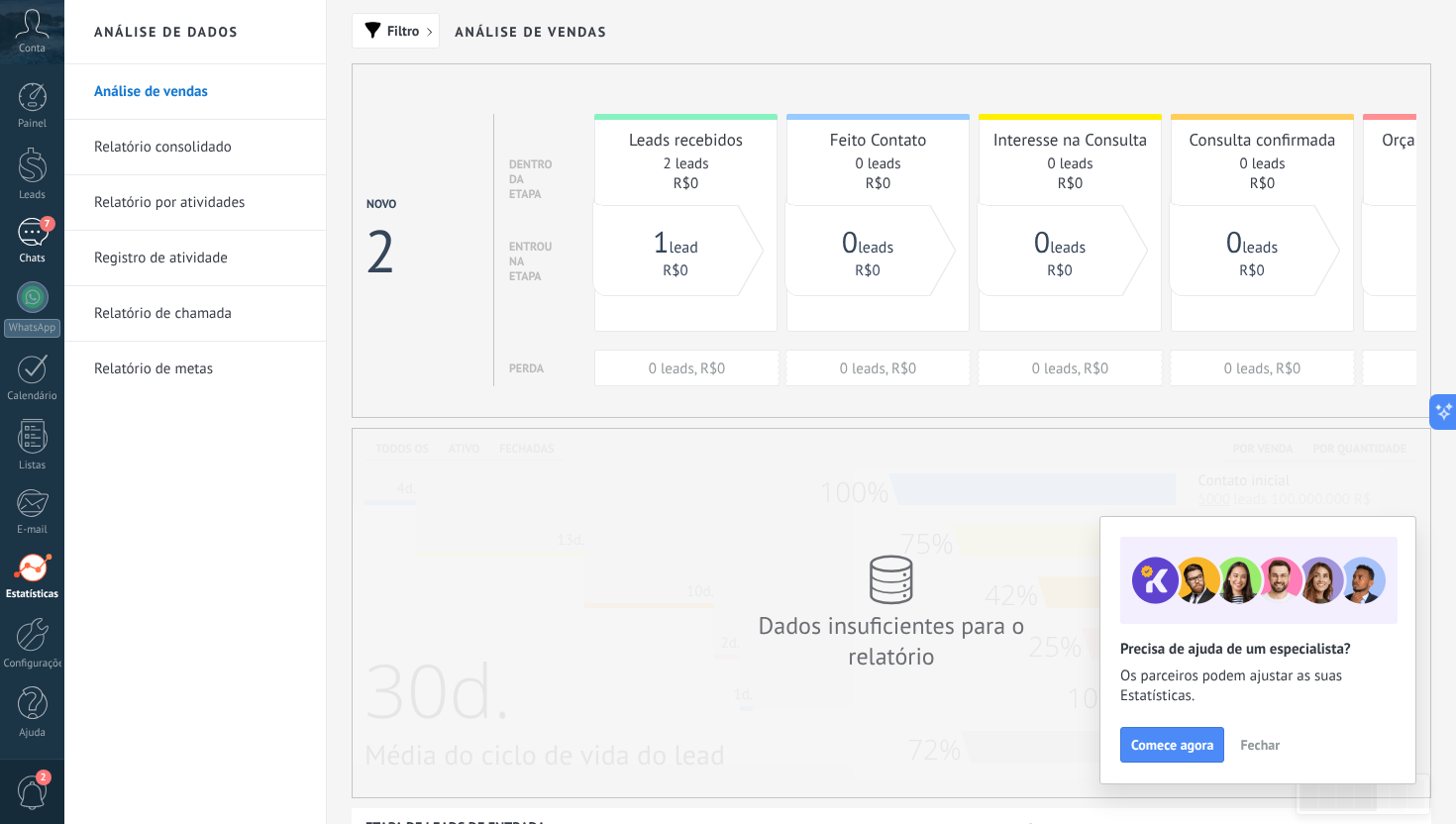 click on "7" at bounding box center [33, 232] 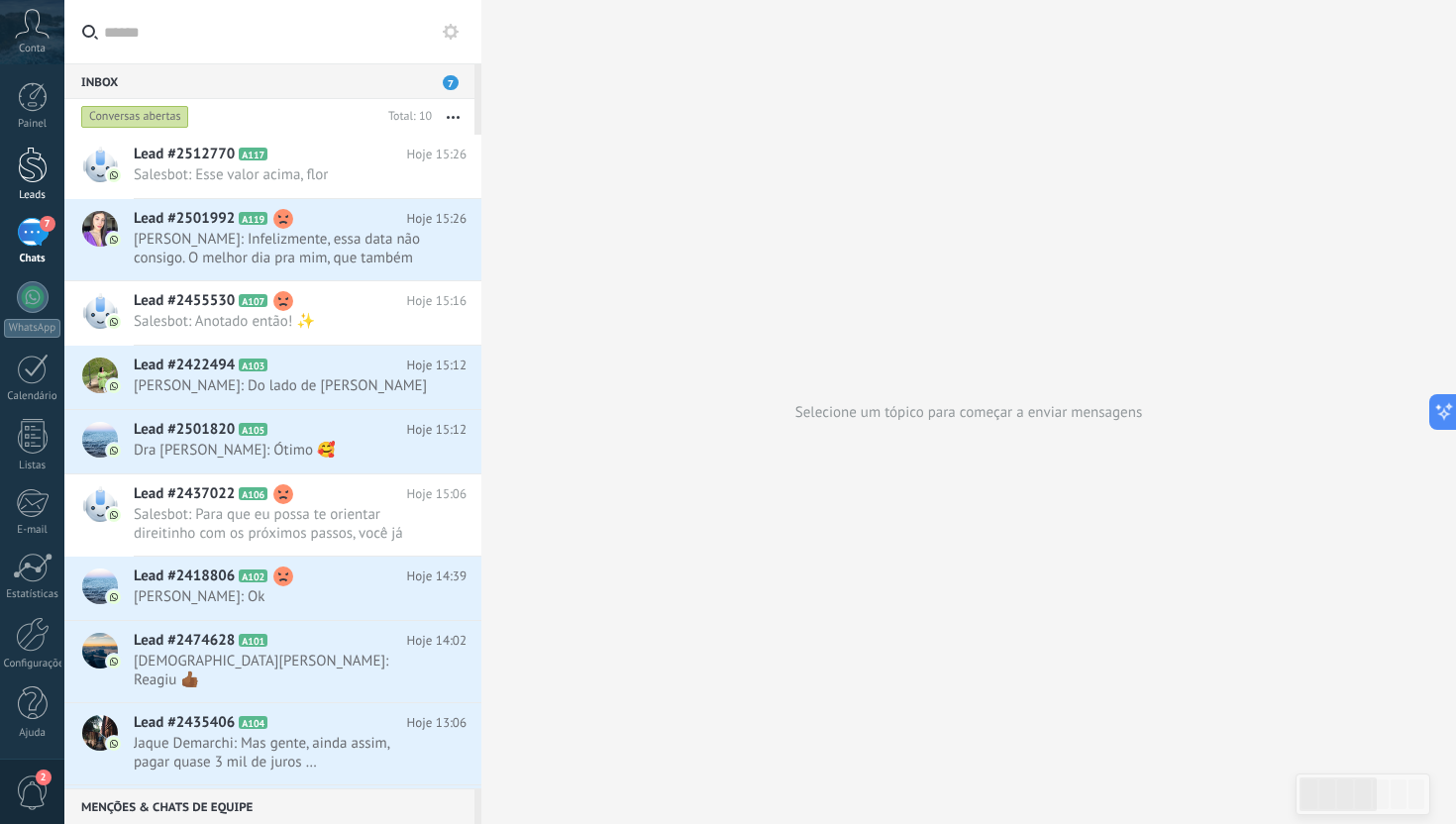 click at bounding box center (33, 164) 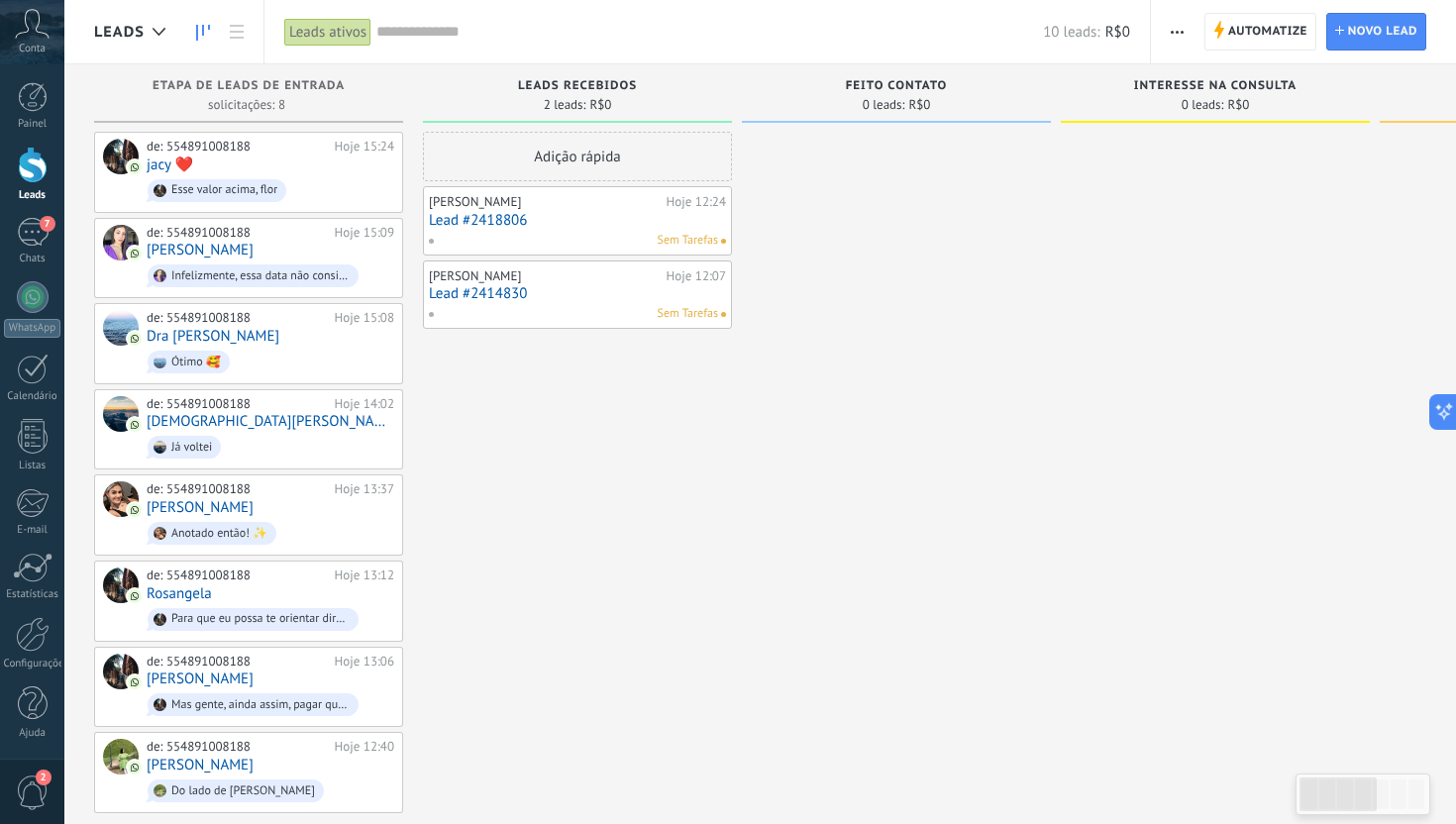 click on "Painel
Leads
7
Chats
WhatsApp
Clientes" at bounding box center [64, 412] 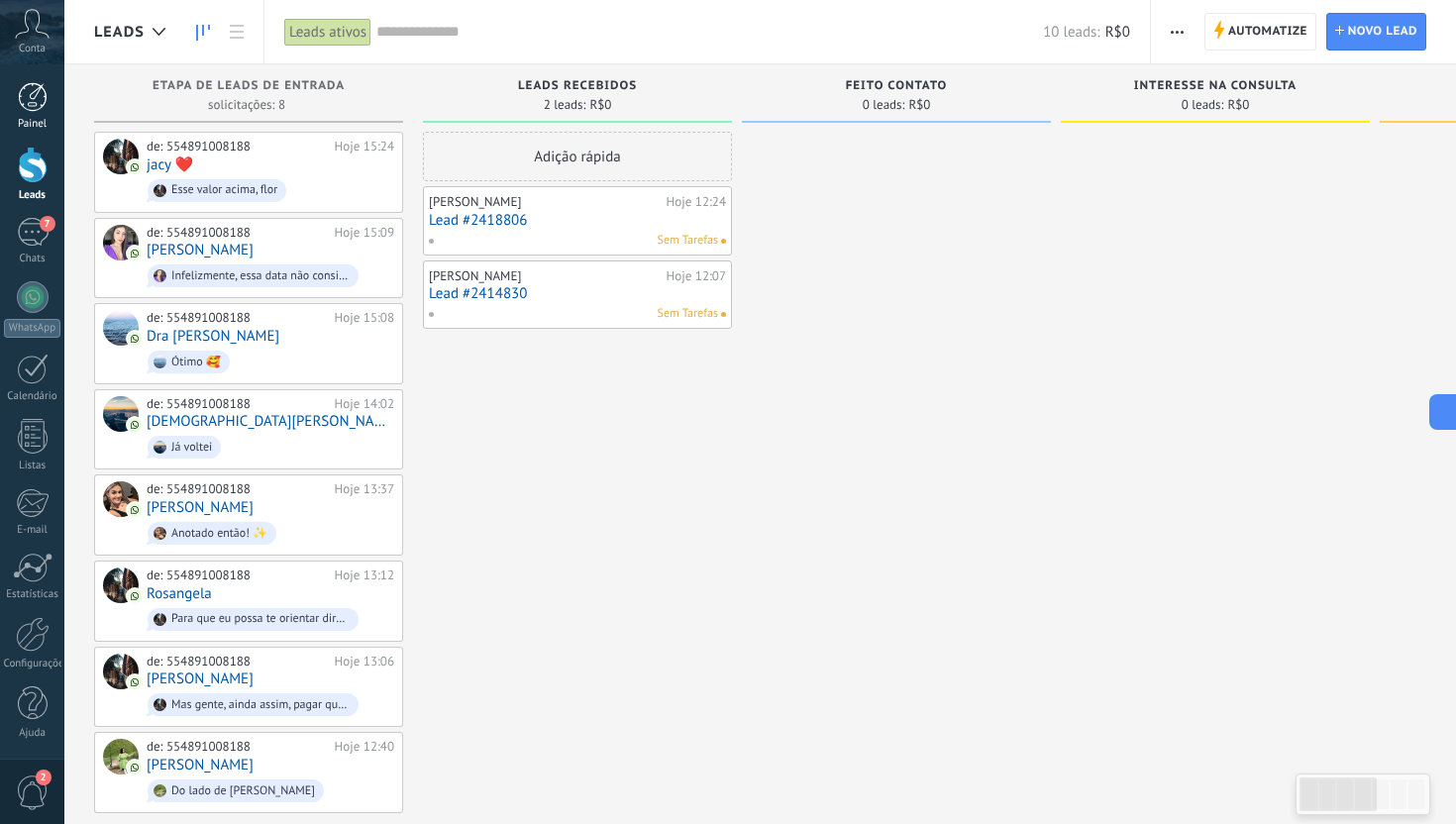 click at bounding box center (33, 97) 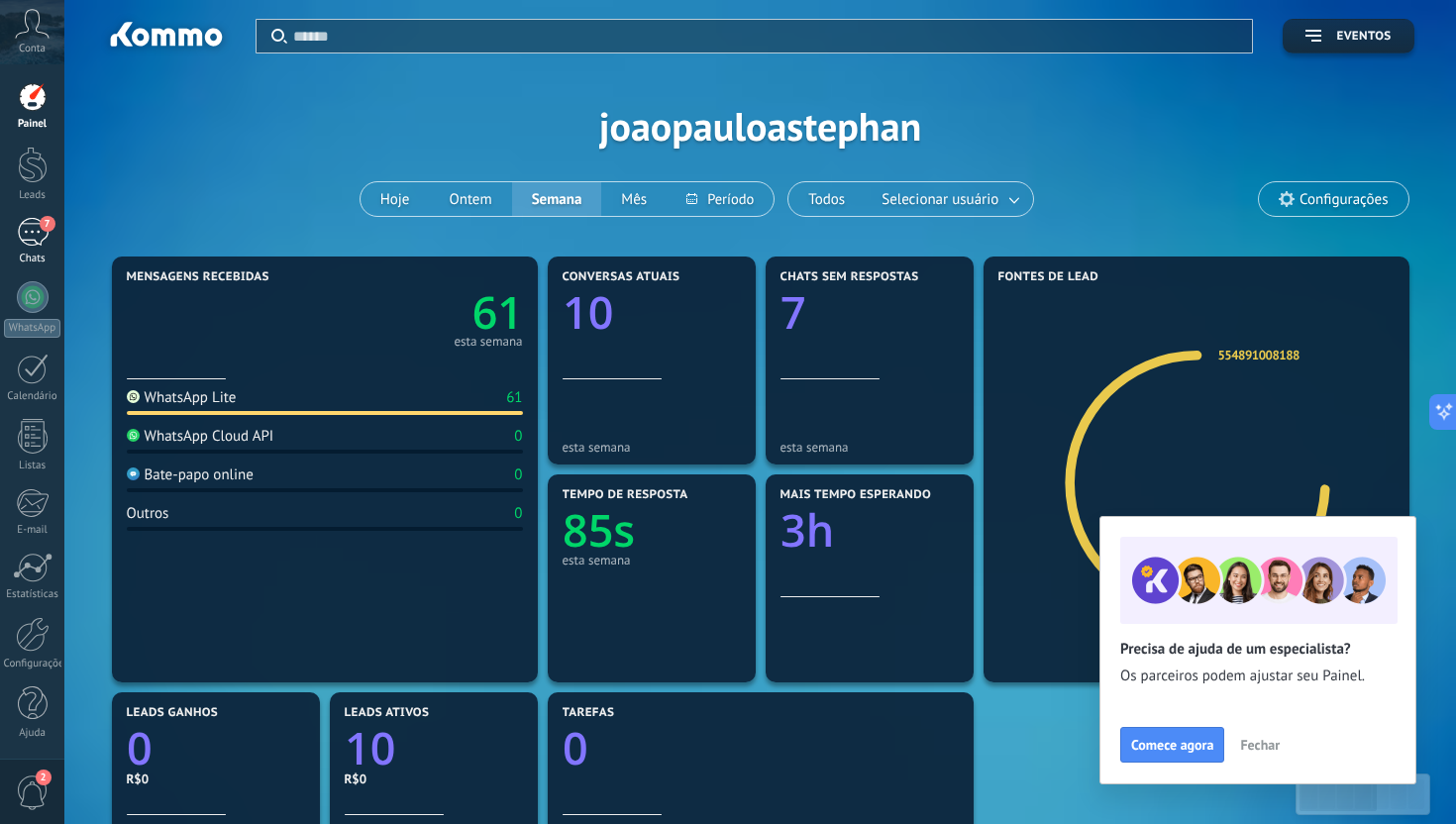click on "7" at bounding box center (33, 232) 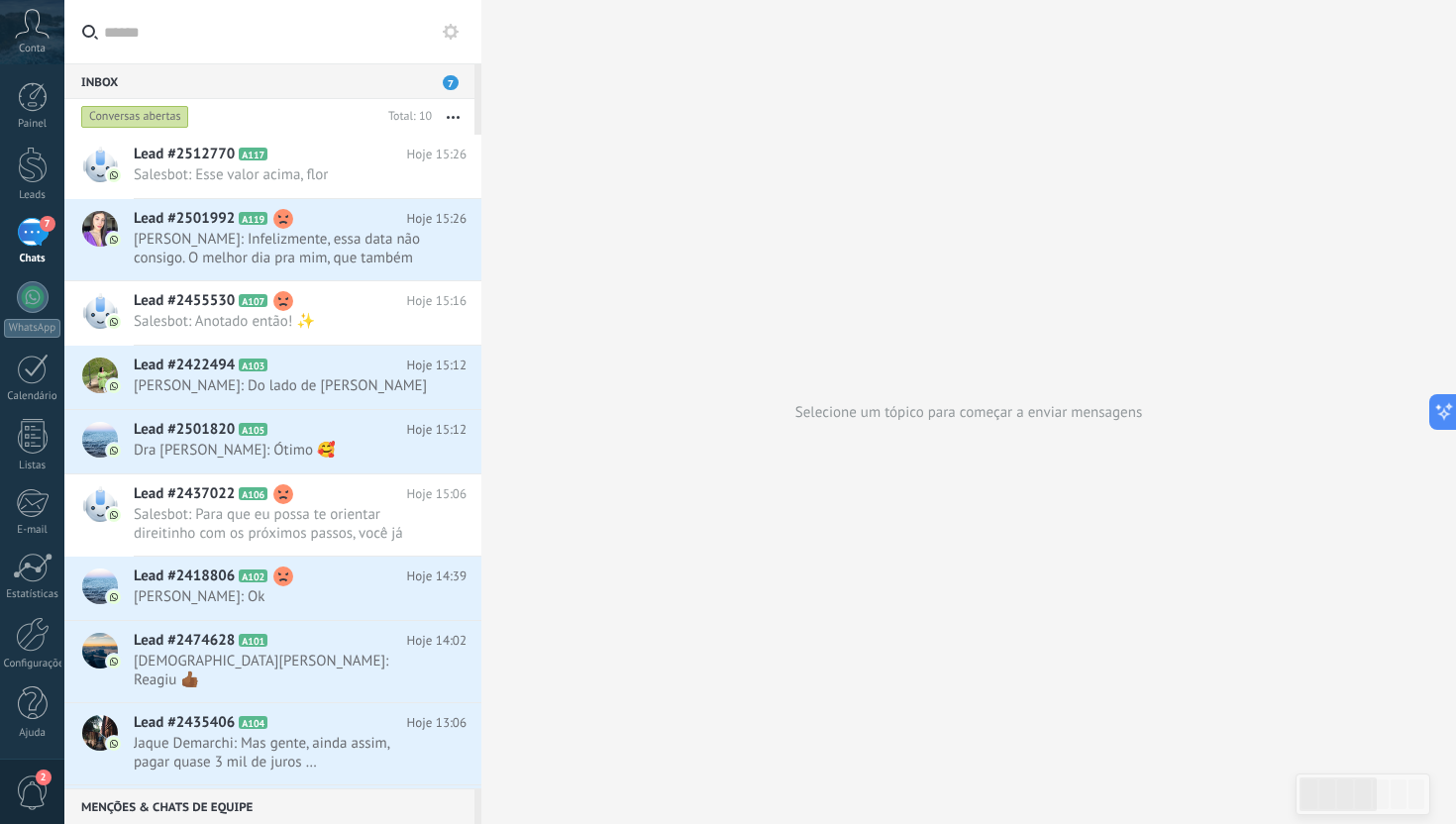 click on "Painel
Leads
7
Chats
WhatsApp
Clientes" at bounding box center [32, 421] 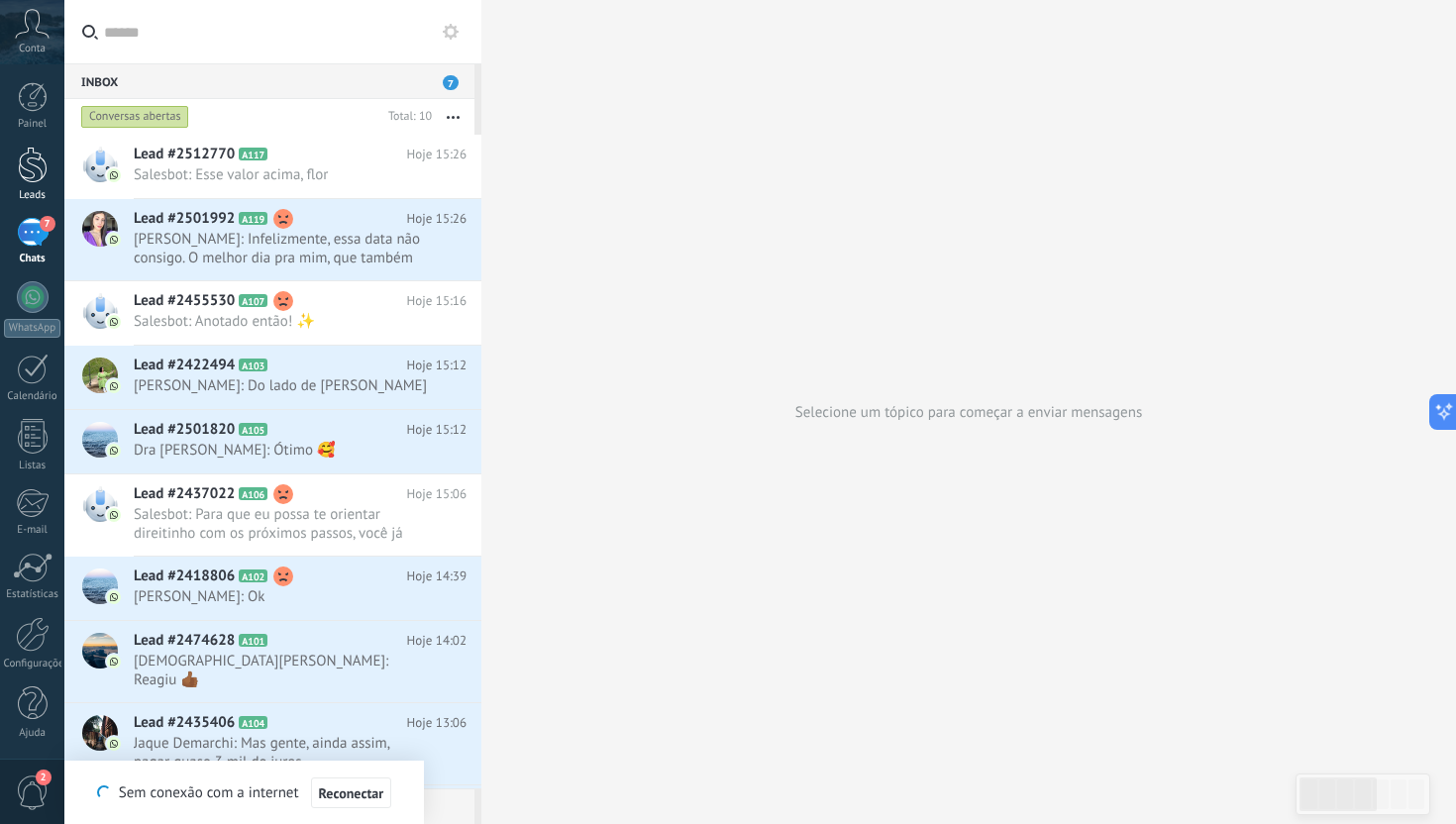click at bounding box center (33, 164) 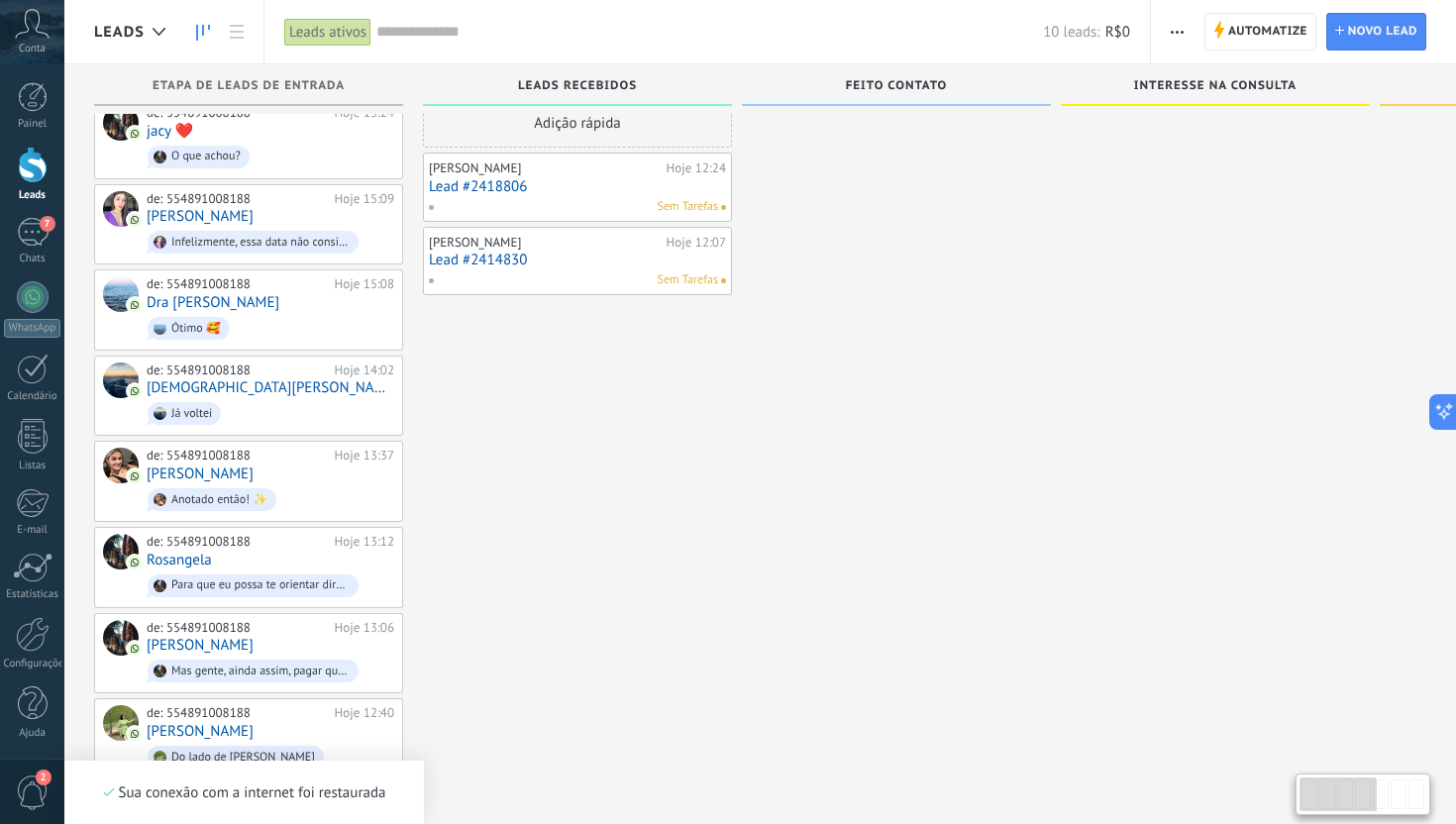 scroll, scrollTop: 0, scrollLeft: 0, axis: both 